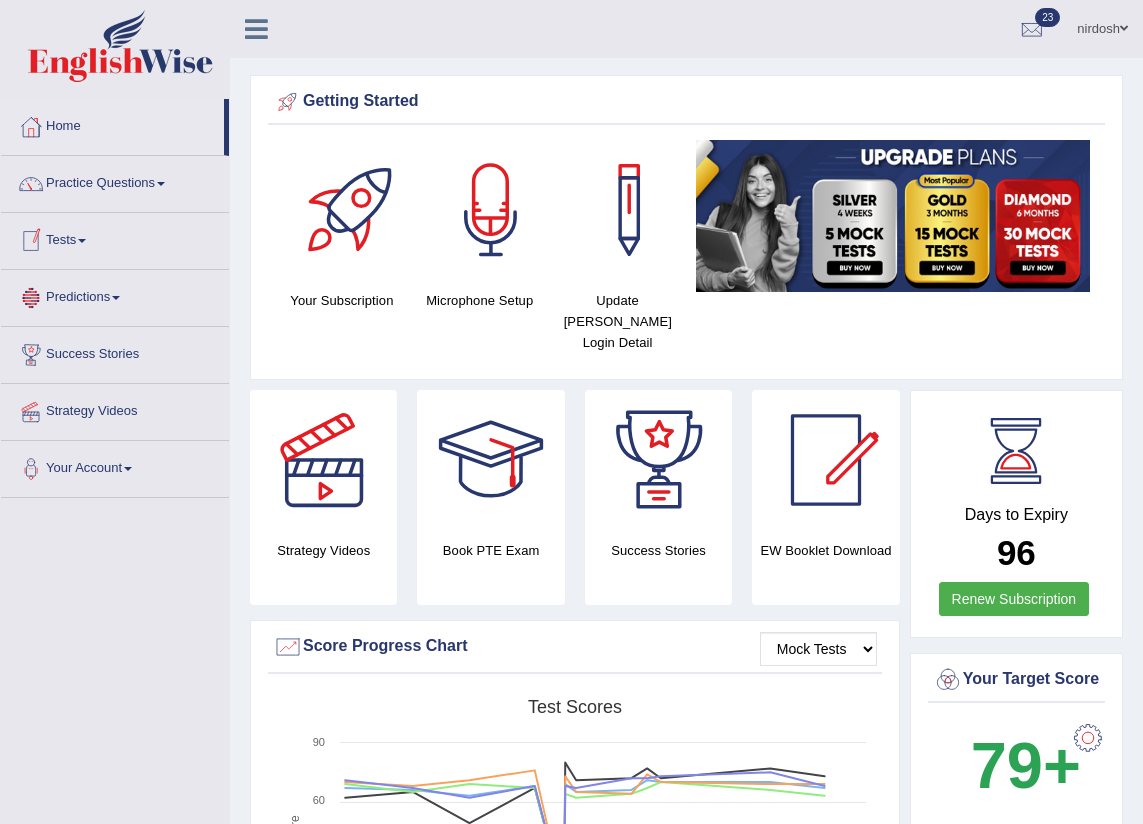 scroll, scrollTop: 0, scrollLeft: 0, axis: both 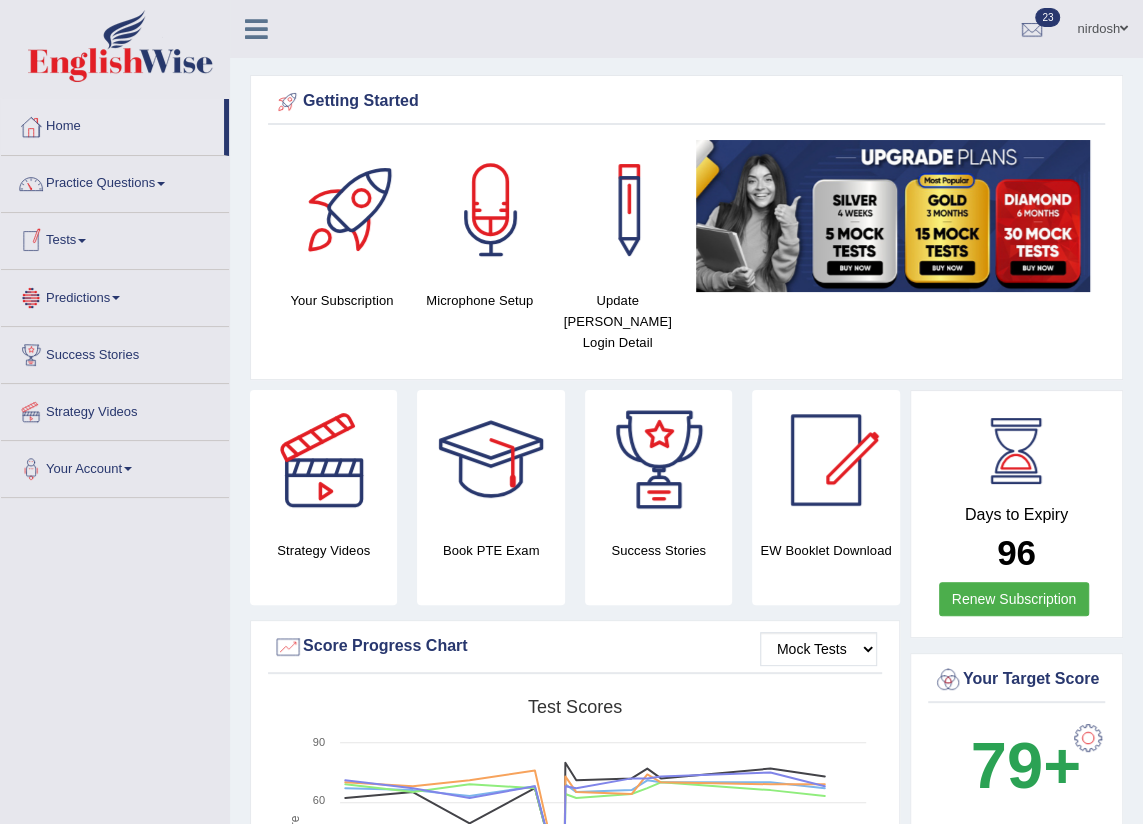 click on "Tests" at bounding box center [115, 238] 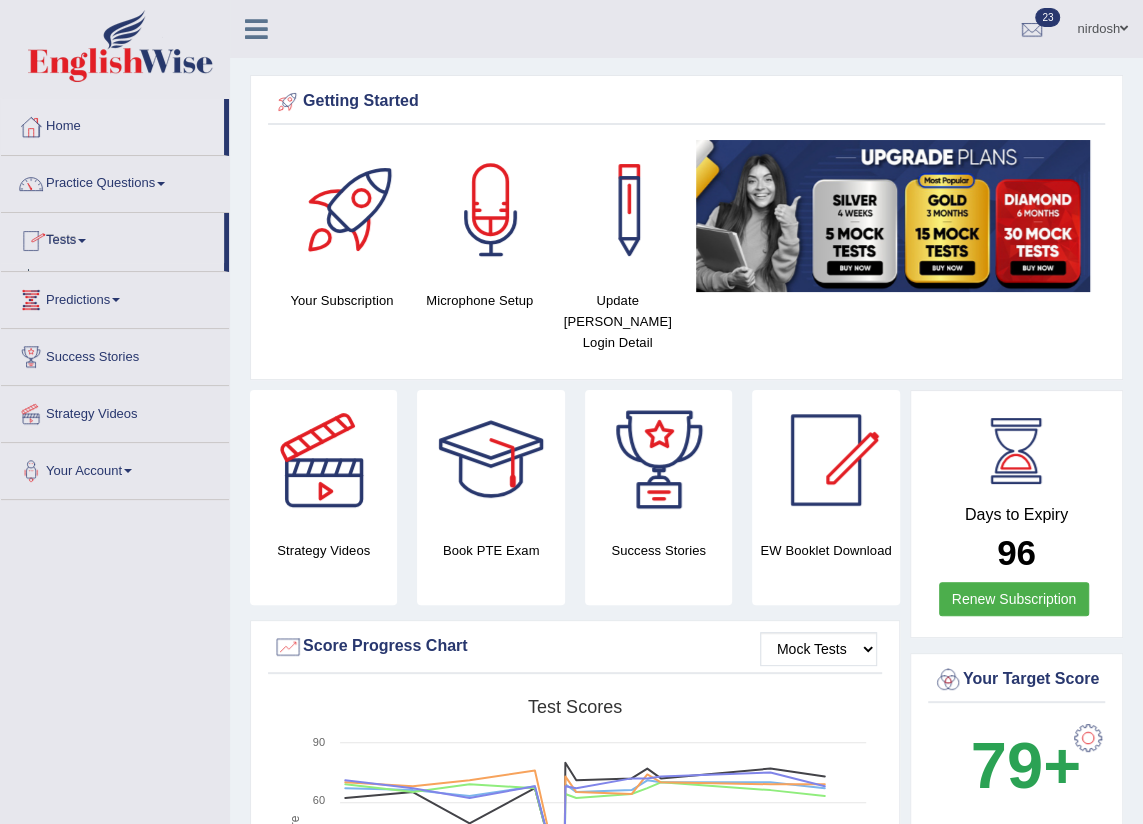scroll, scrollTop: 0, scrollLeft: 0, axis: both 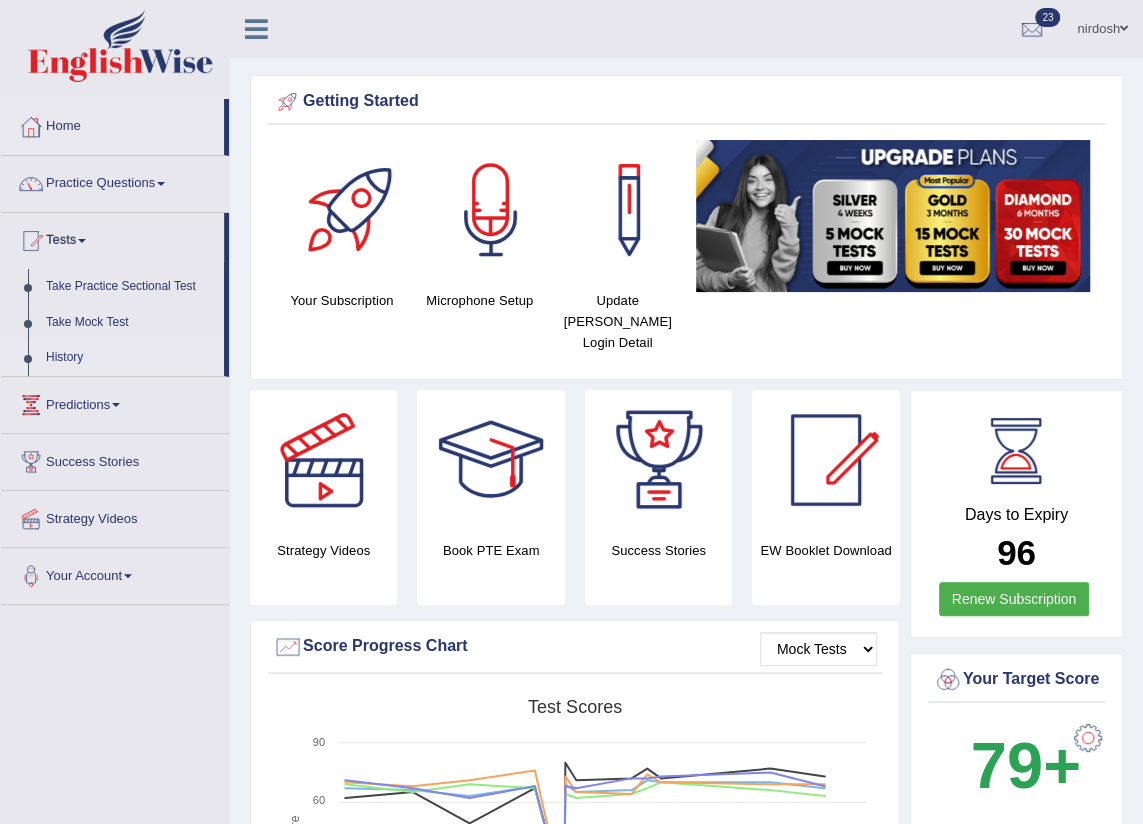 click on "History" at bounding box center [130, 358] 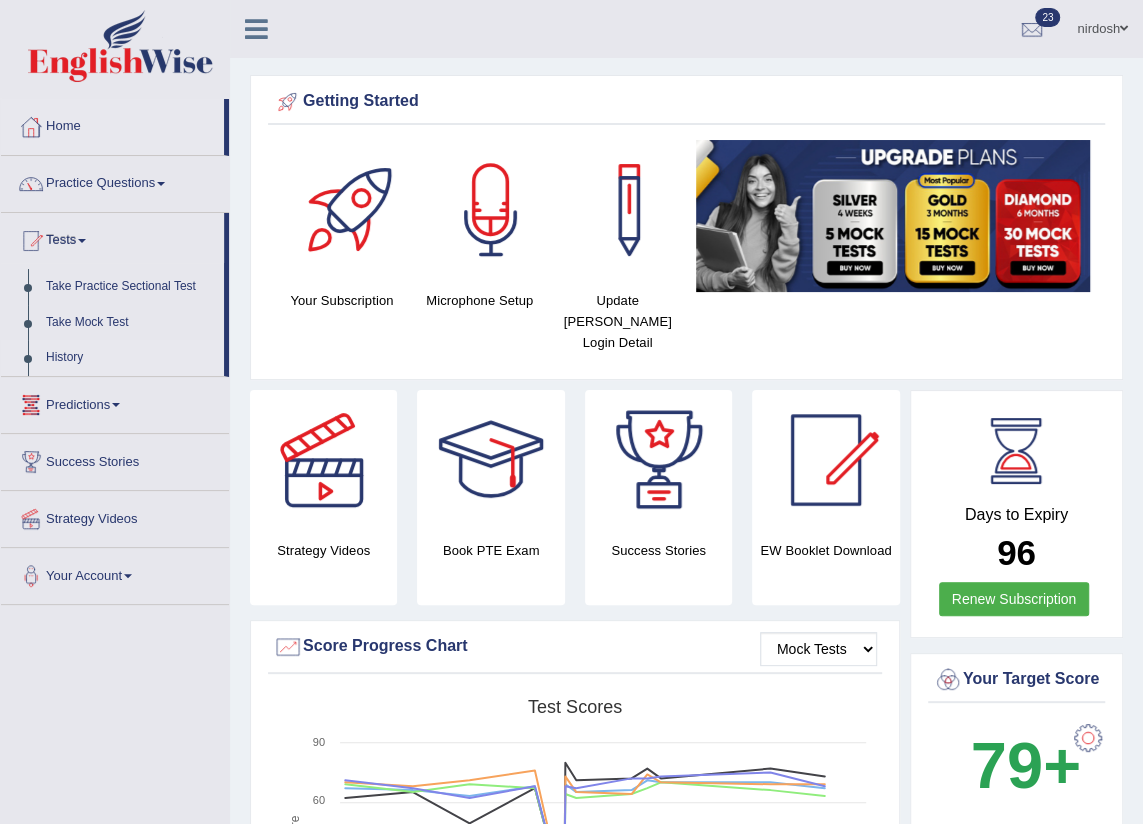 click on "History" at bounding box center [130, 358] 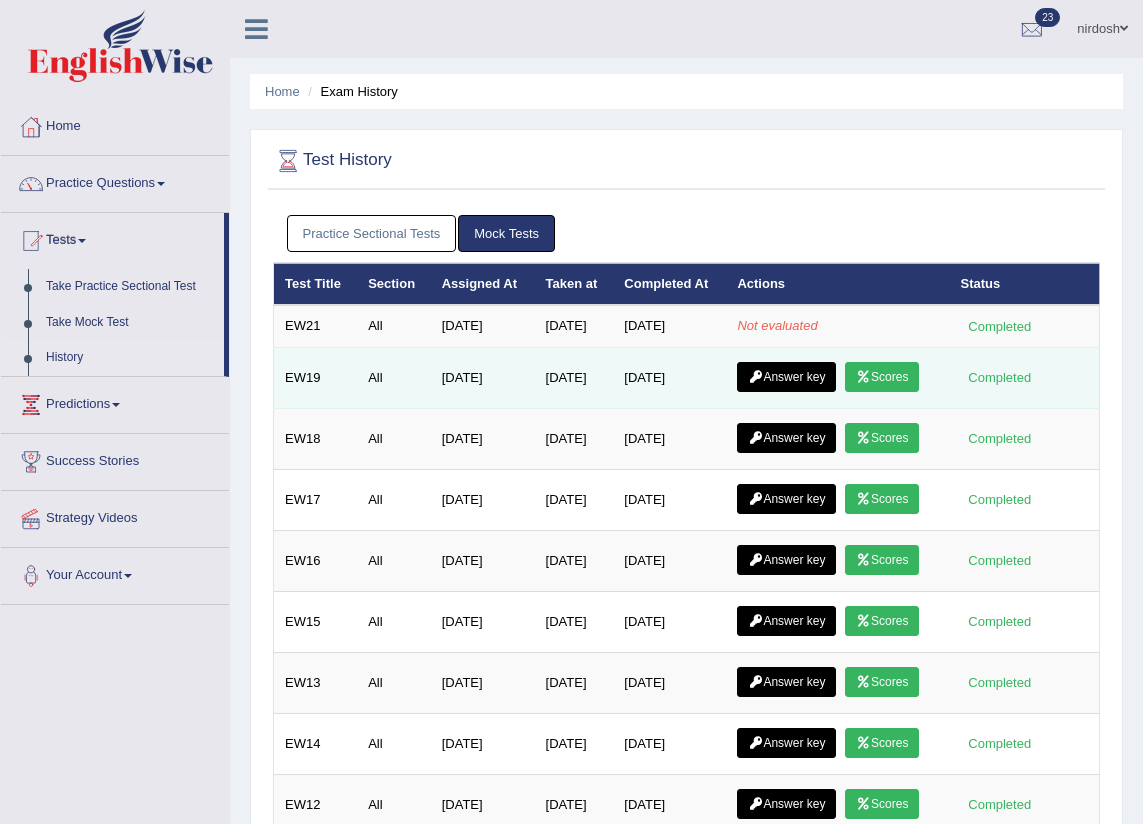 scroll, scrollTop: 0, scrollLeft: 0, axis: both 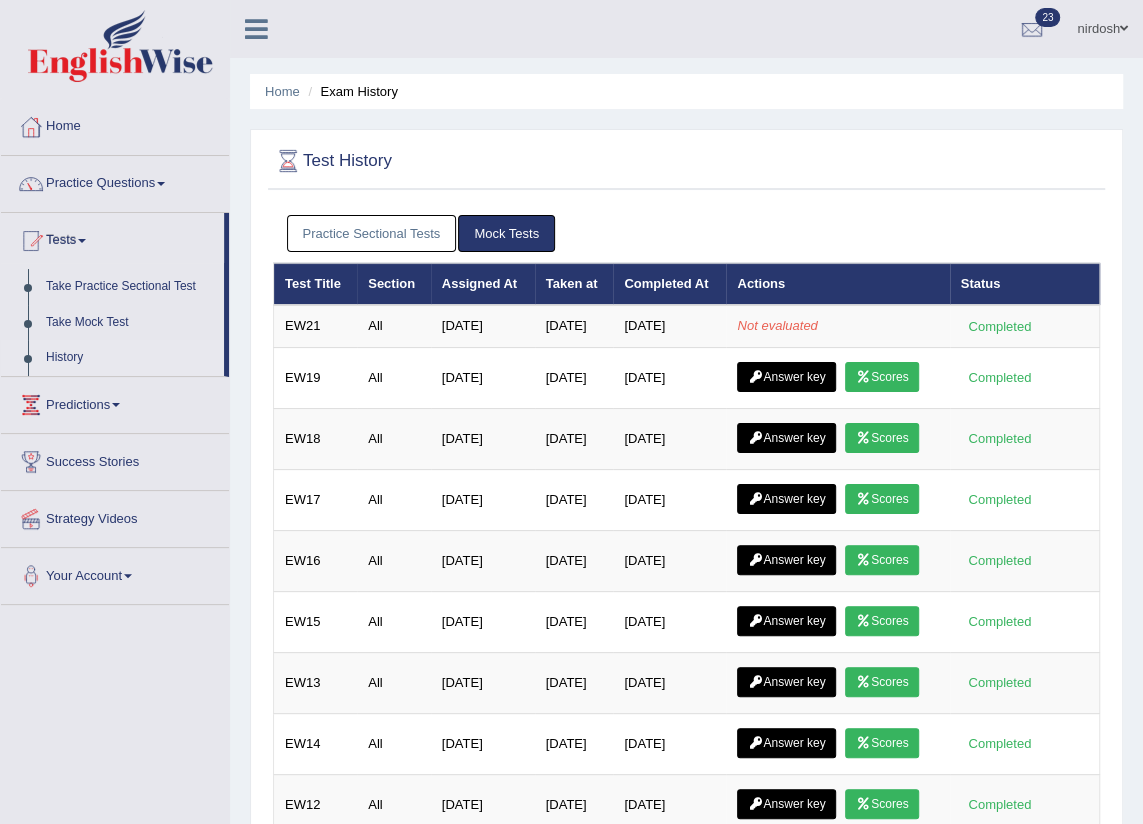 click on "Practice Sectional Tests" at bounding box center [372, 233] 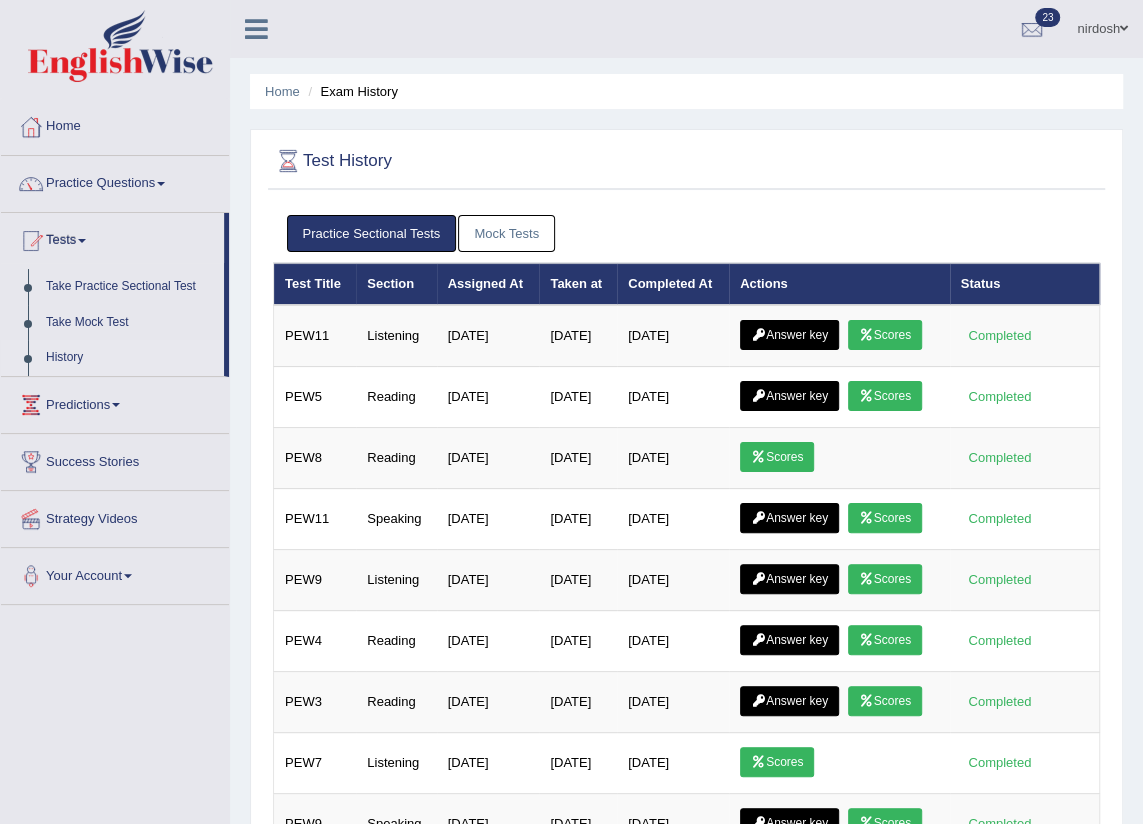 click on "Mock Tests" at bounding box center (506, 233) 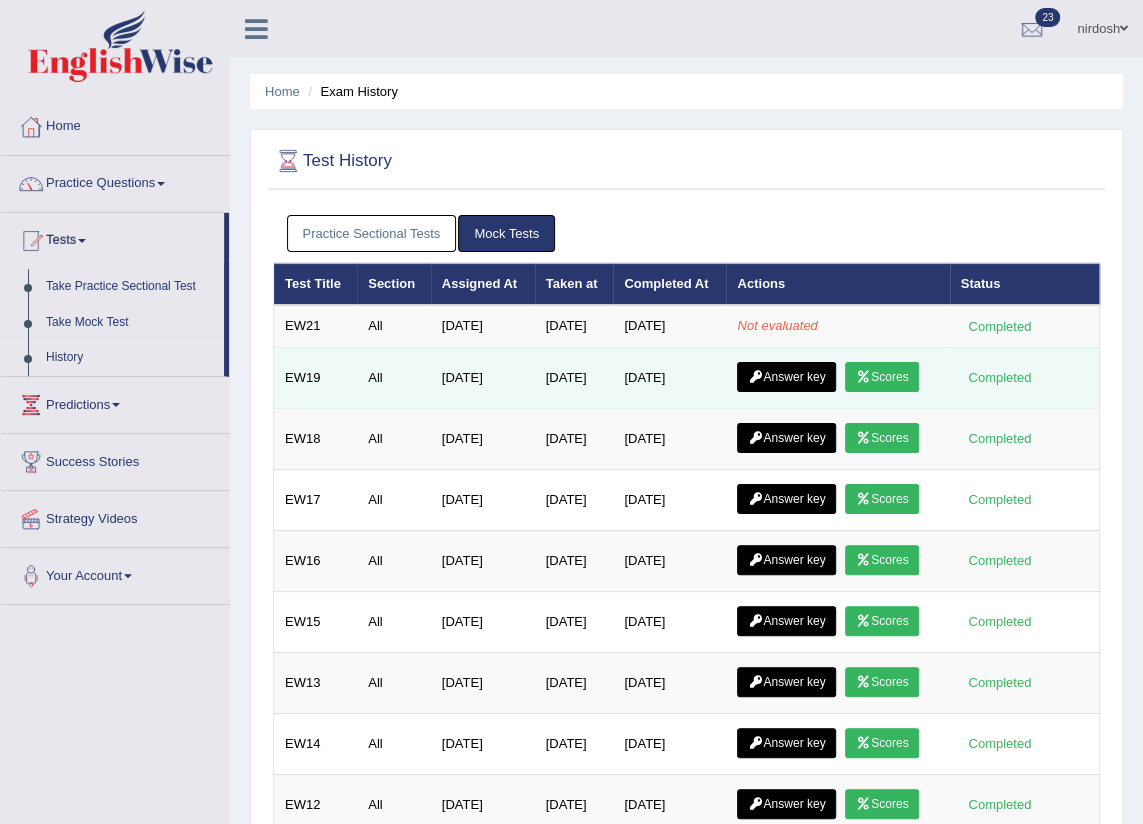 click on "Answer key" at bounding box center (786, 377) 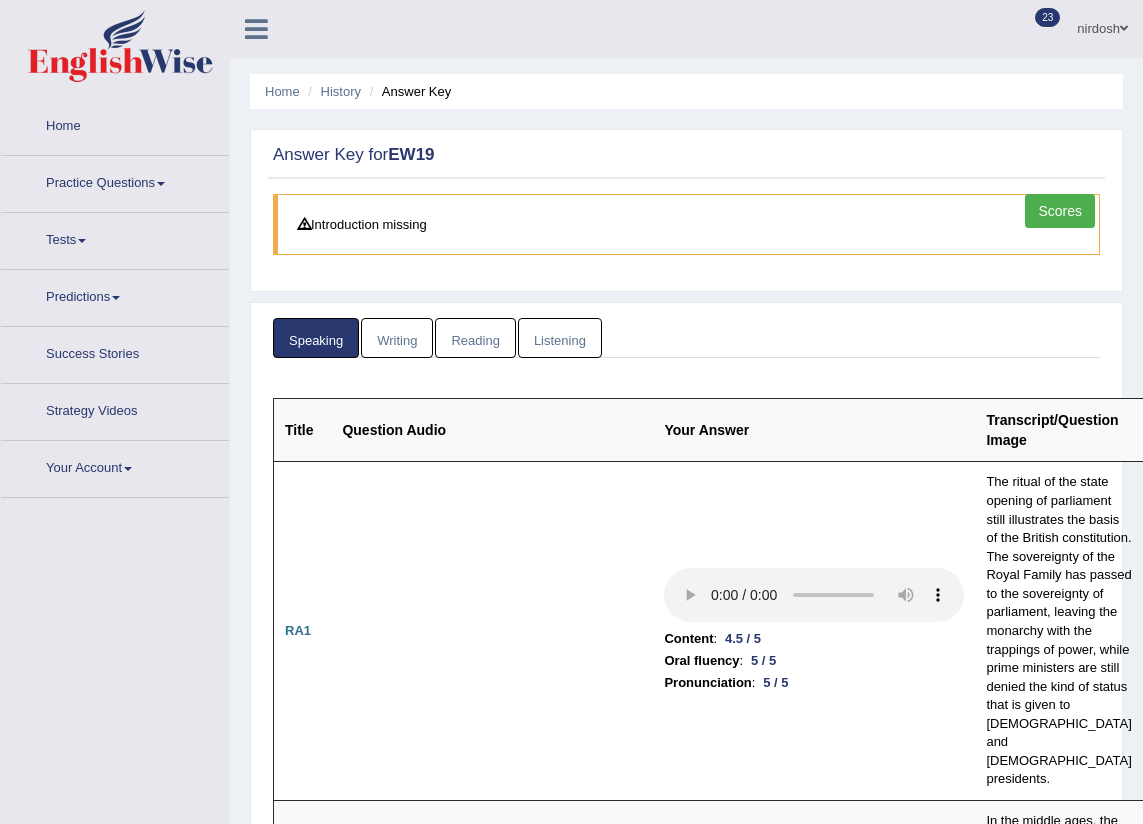 click on "Scores" at bounding box center (1060, 211) 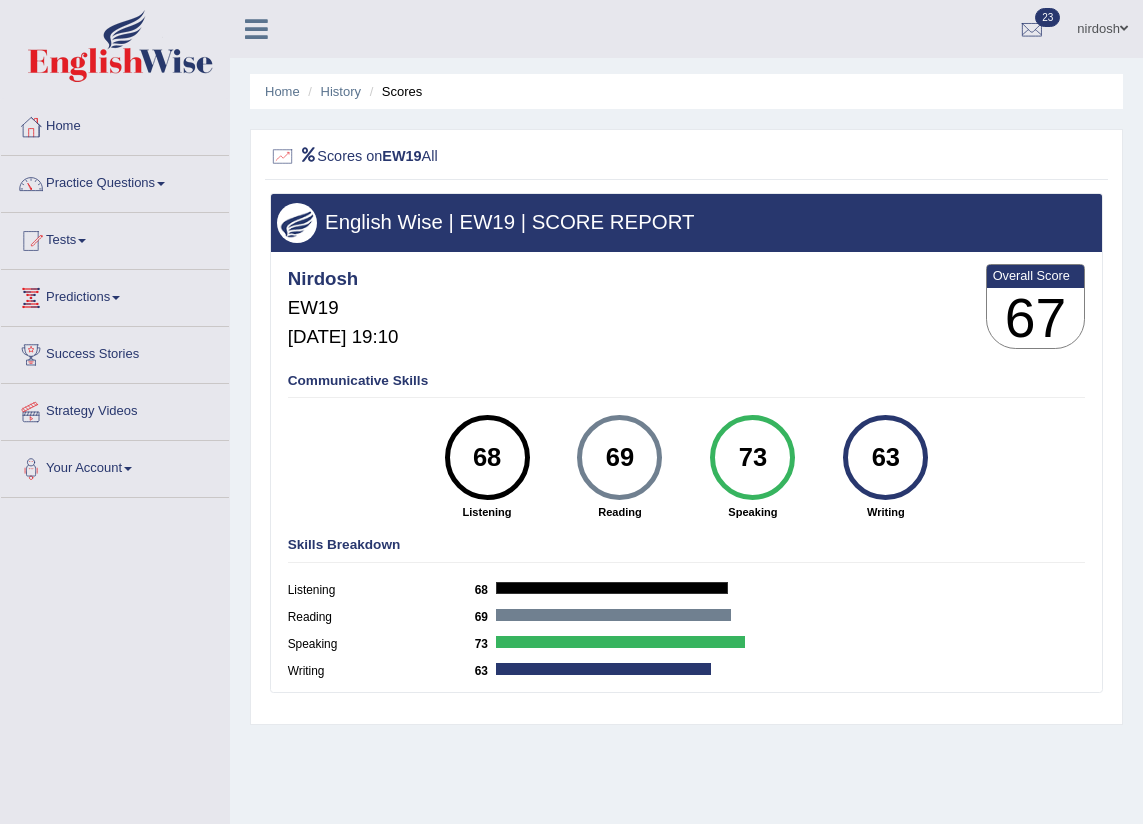 scroll, scrollTop: 0, scrollLeft: 0, axis: both 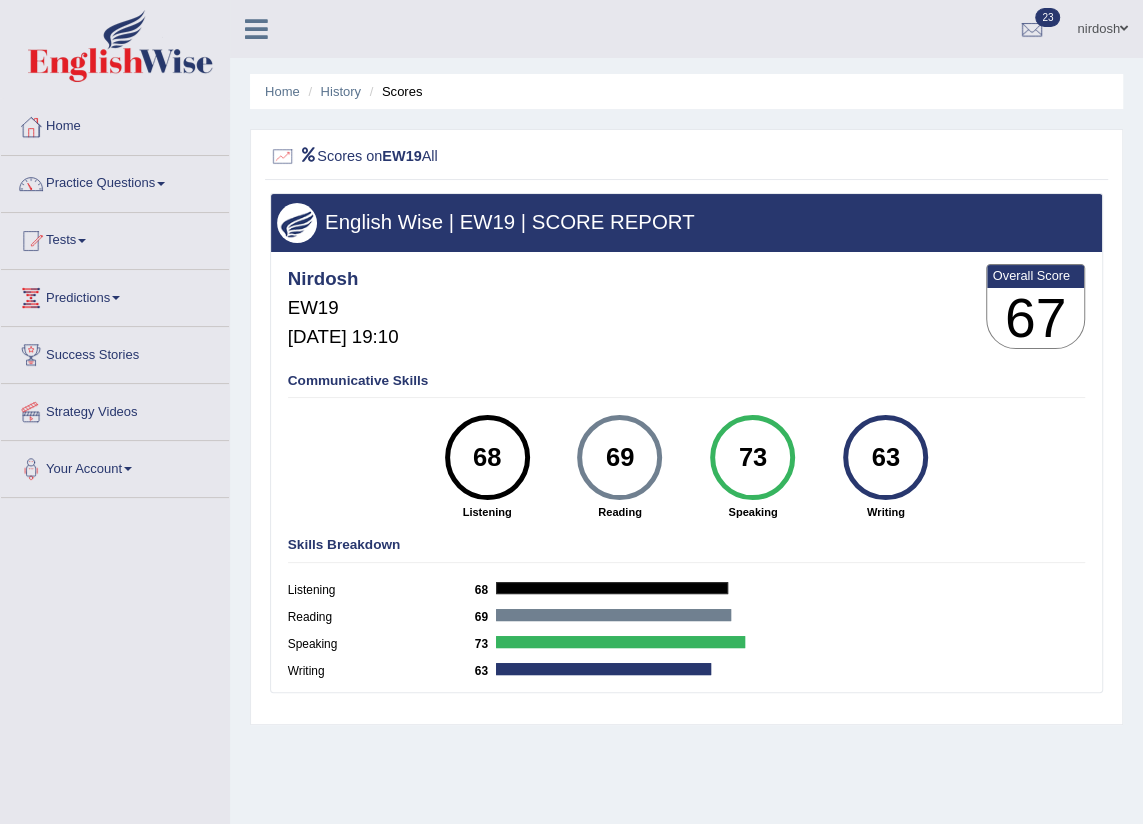 click on "68" at bounding box center [487, 458] 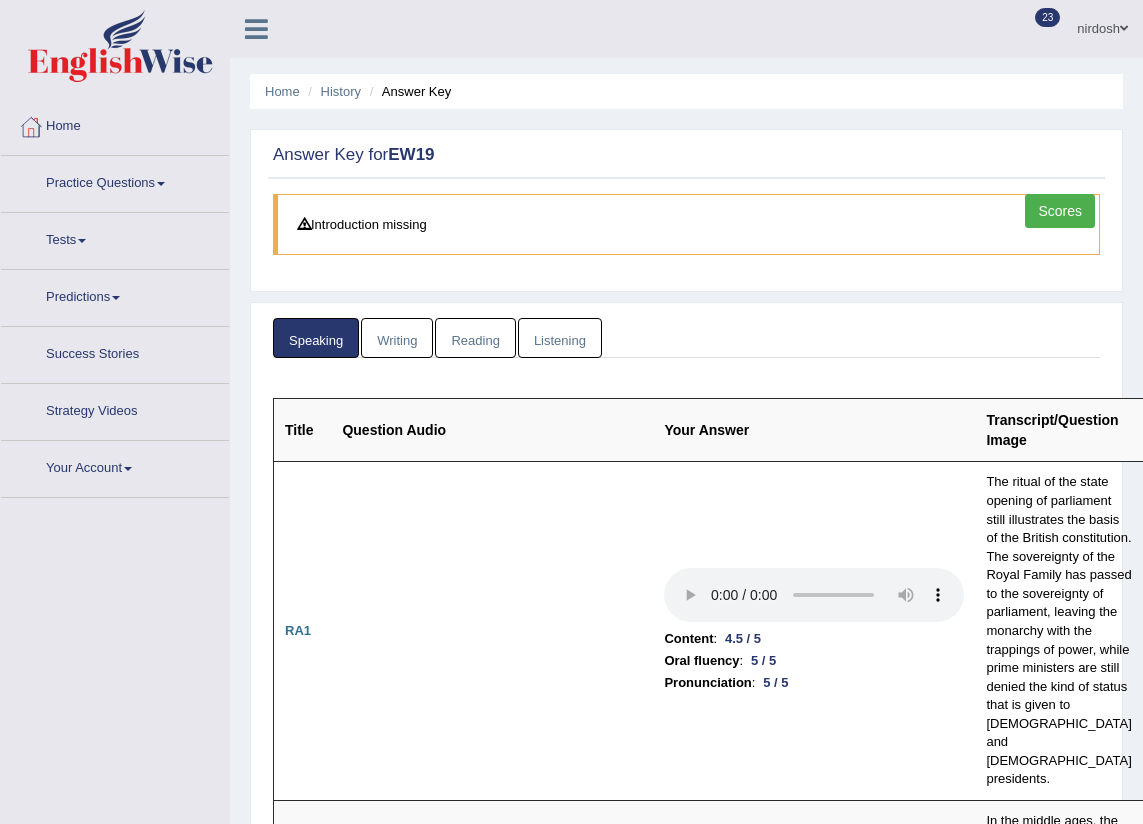 scroll, scrollTop: 0, scrollLeft: 0, axis: both 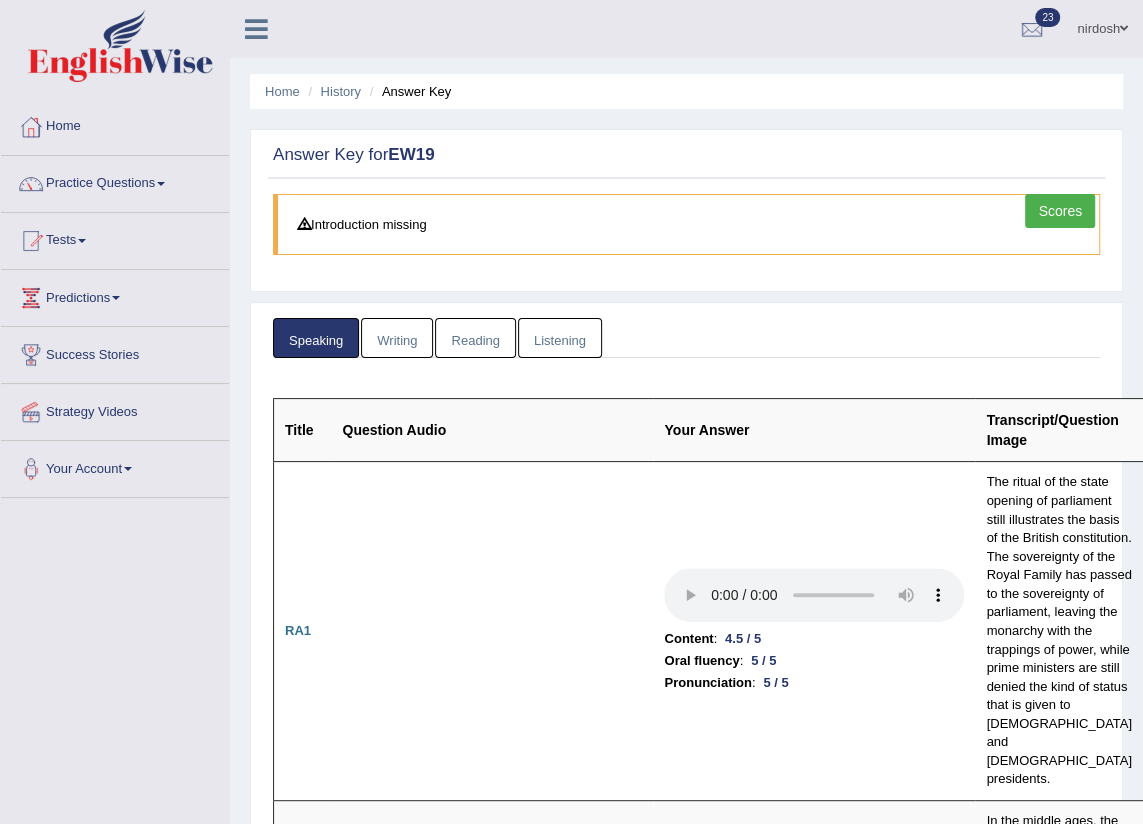 click on "Listening" at bounding box center [560, 338] 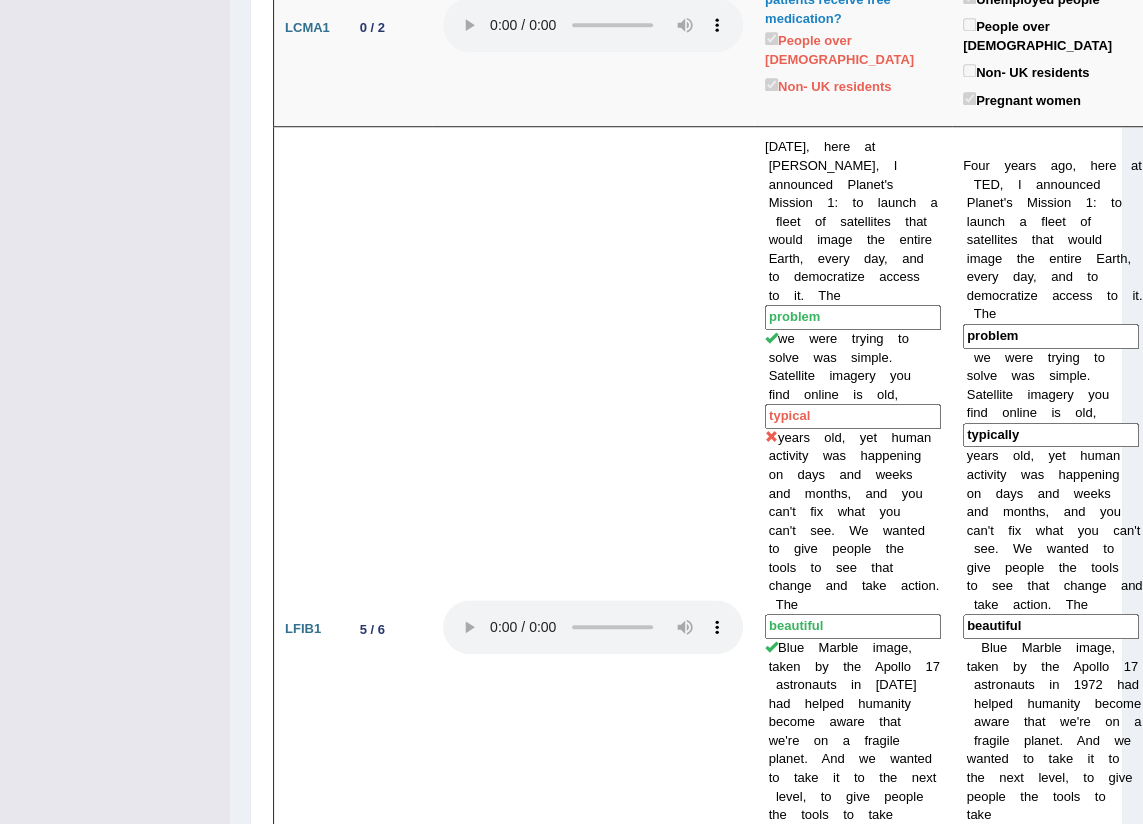 scroll, scrollTop: 0, scrollLeft: 0, axis: both 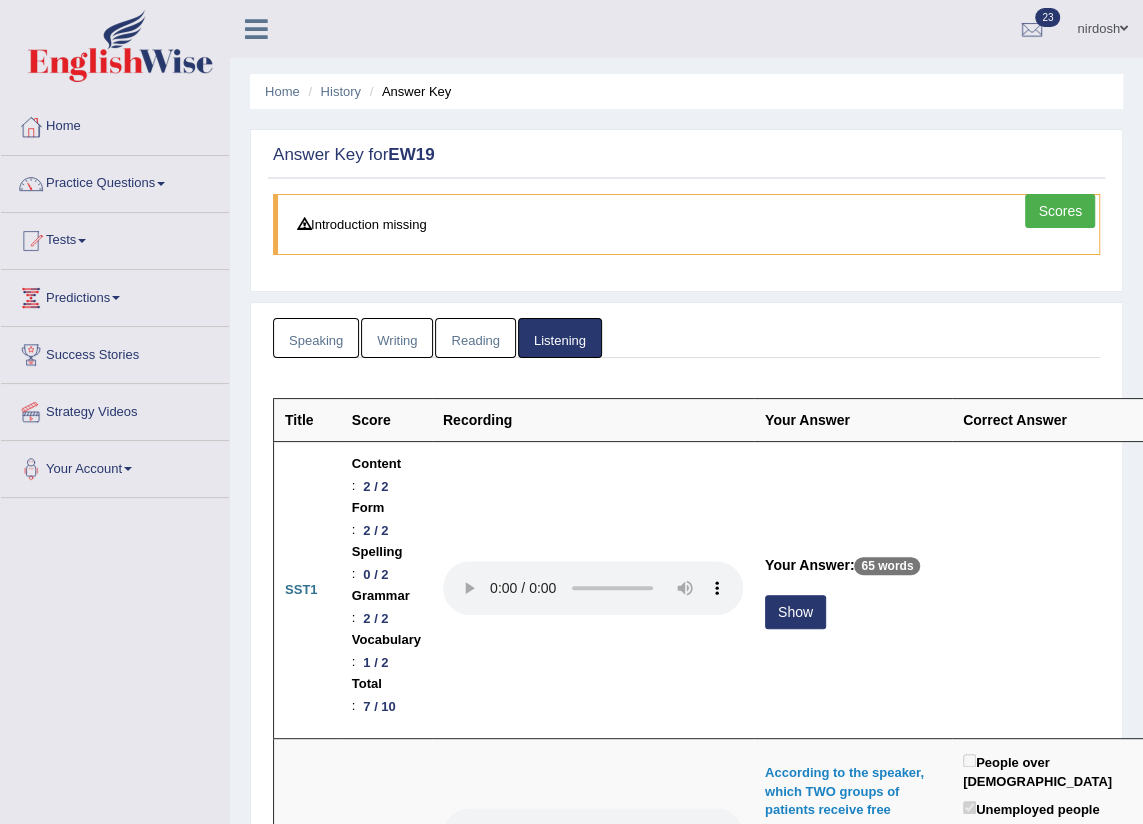 click on "Writing" at bounding box center [397, 338] 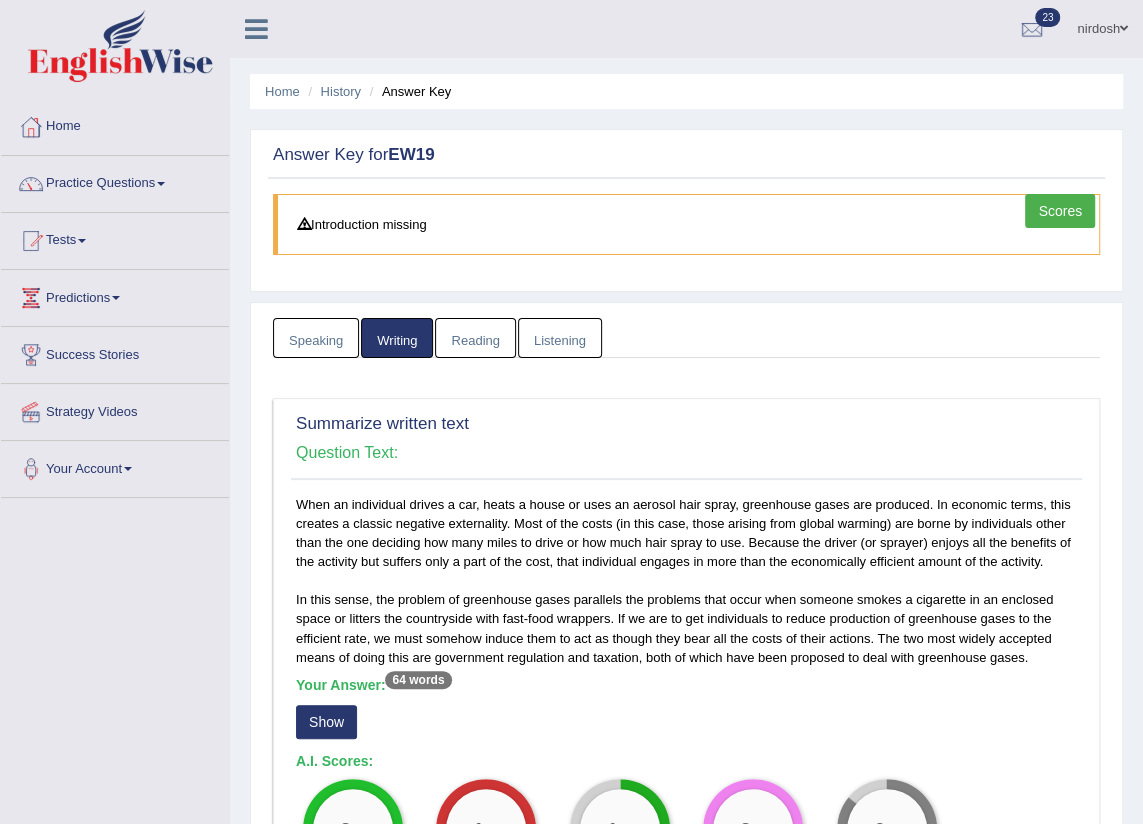 click on "Speaking" at bounding box center (316, 338) 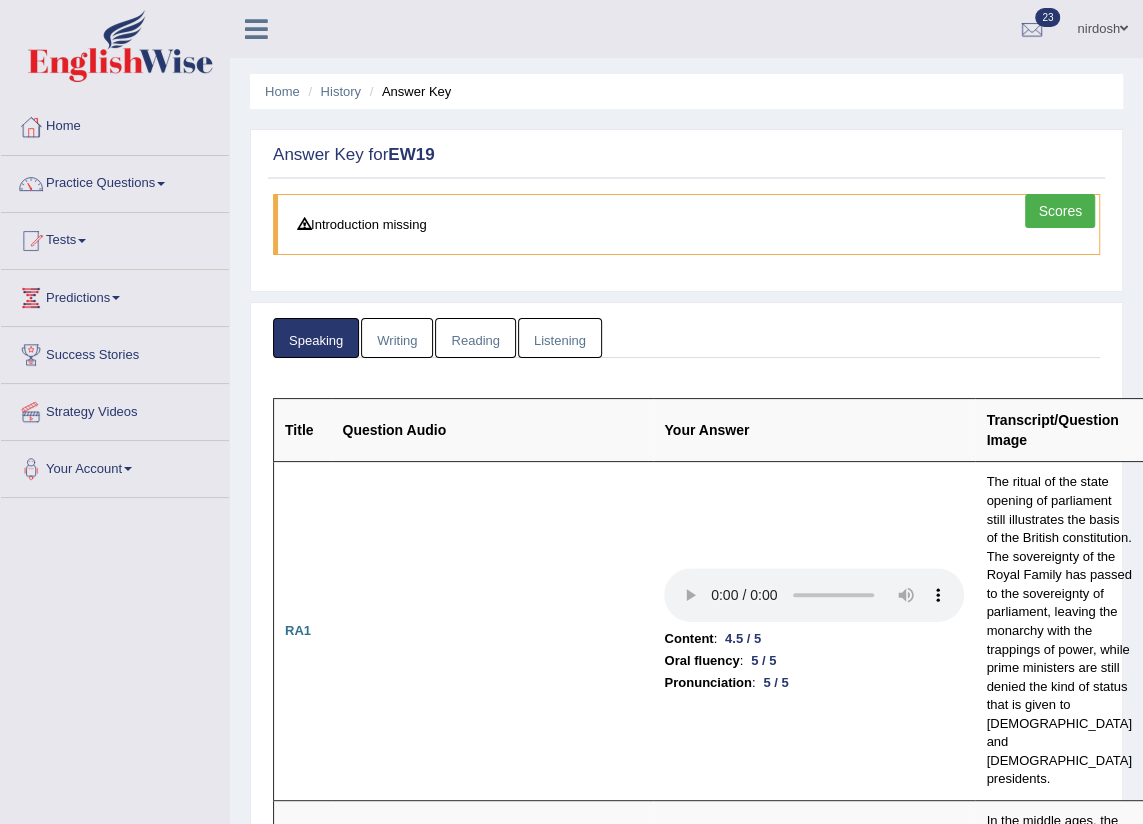 click on "Writing" at bounding box center [397, 338] 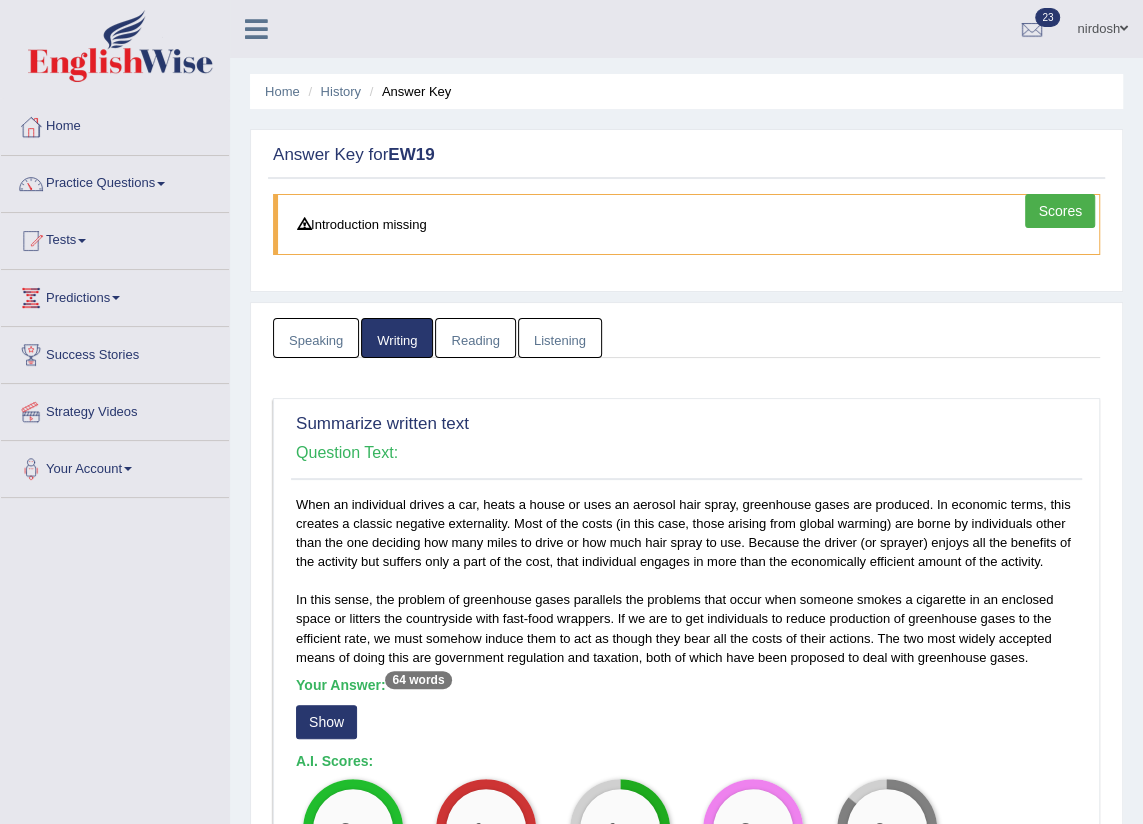 click on "Reading" at bounding box center [475, 338] 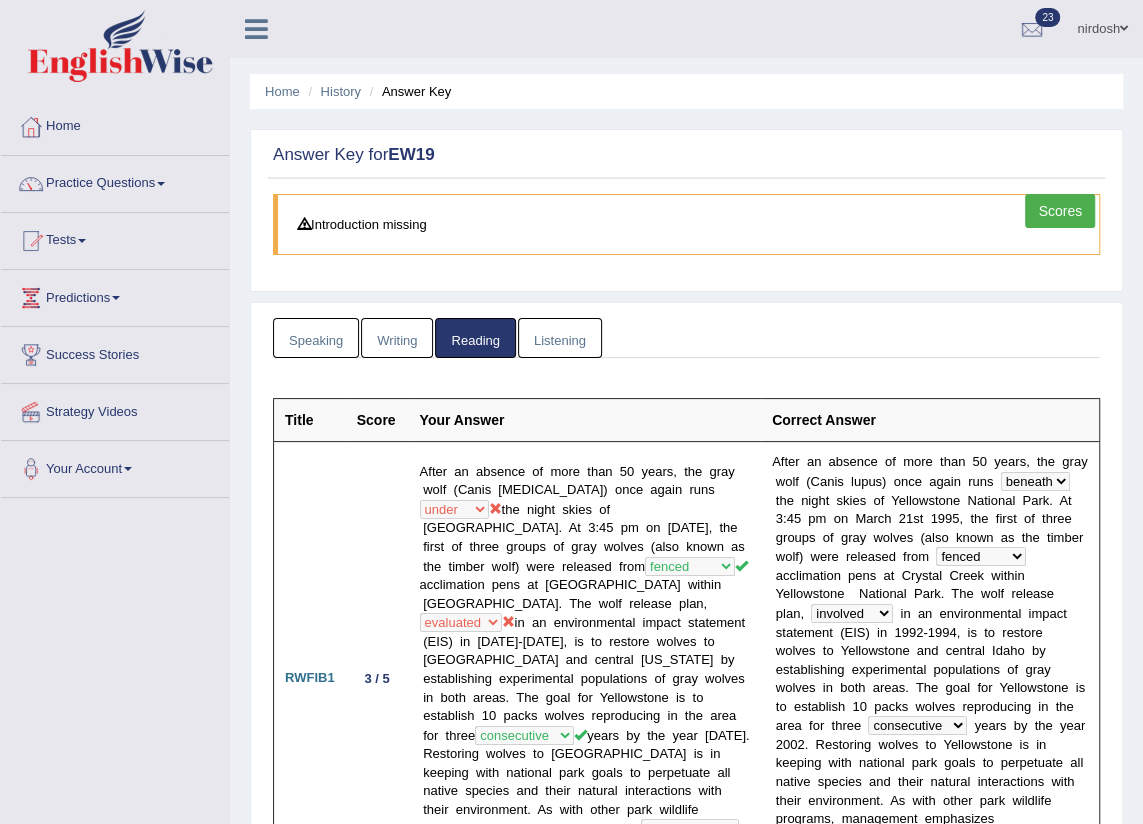 click on "Listening" at bounding box center [560, 338] 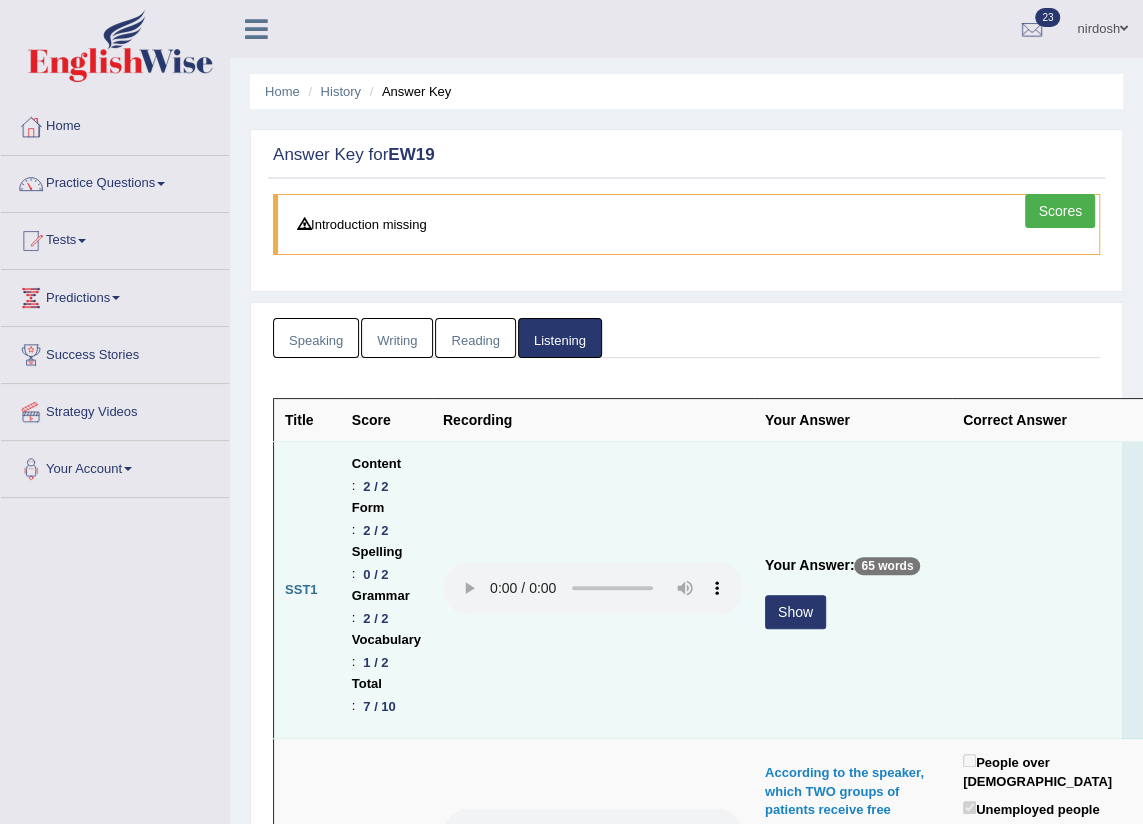 scroll, scrollTop: 424, scrollLeft: 0, axis: vertical 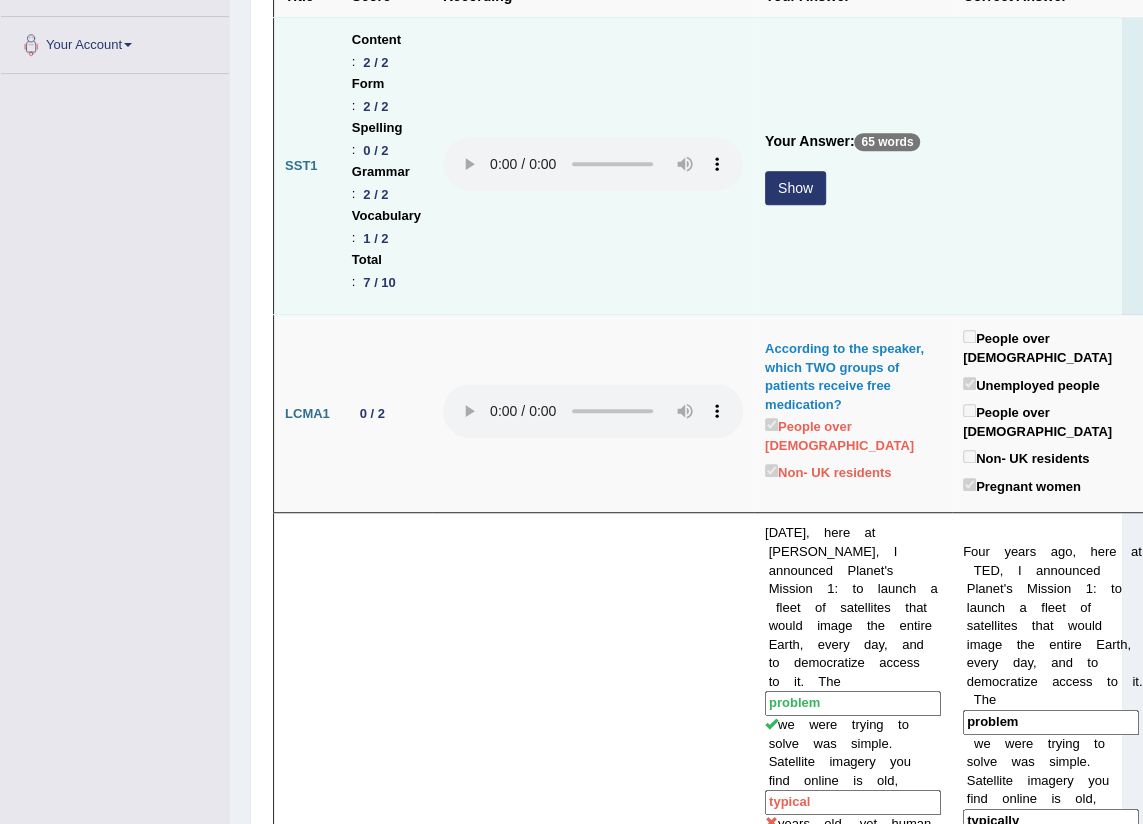 click on "Show" at bounding box center (795, 188) 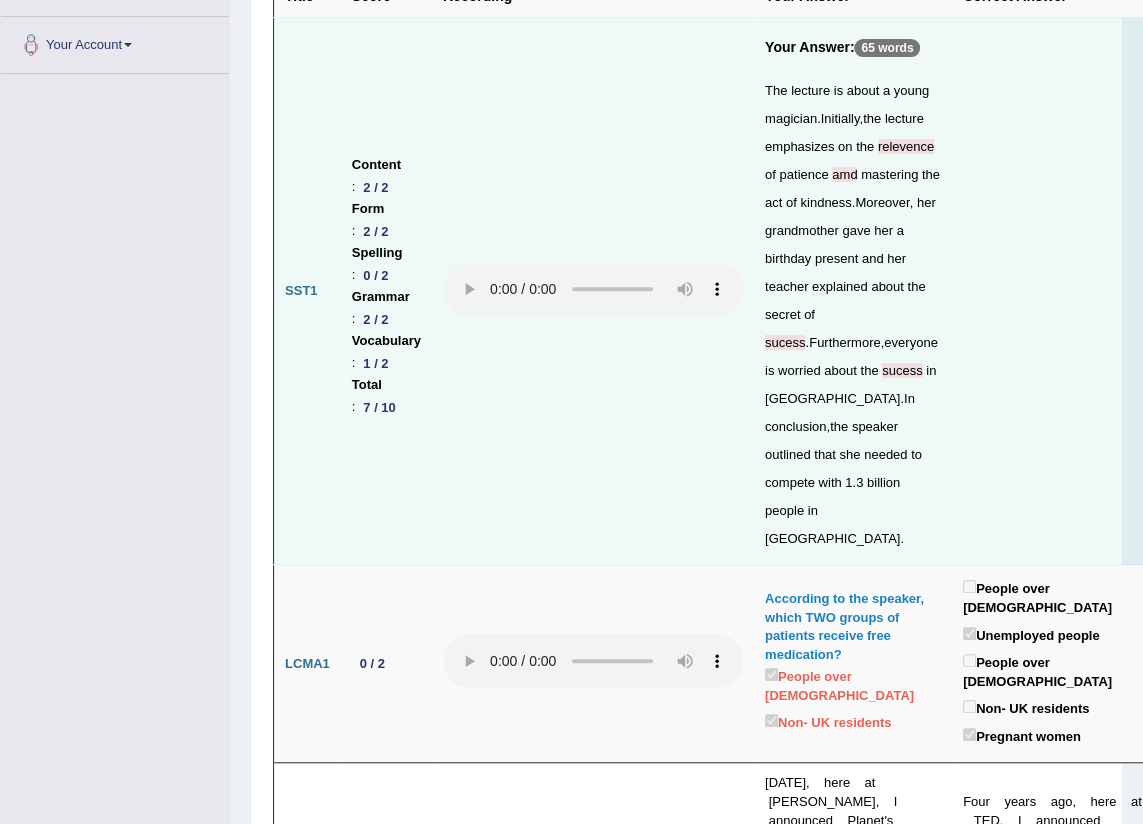 drag, startPoint x: 825, startPoint y: 347, endPoint x: 841, endPoint y: 352, distance: 16.763054 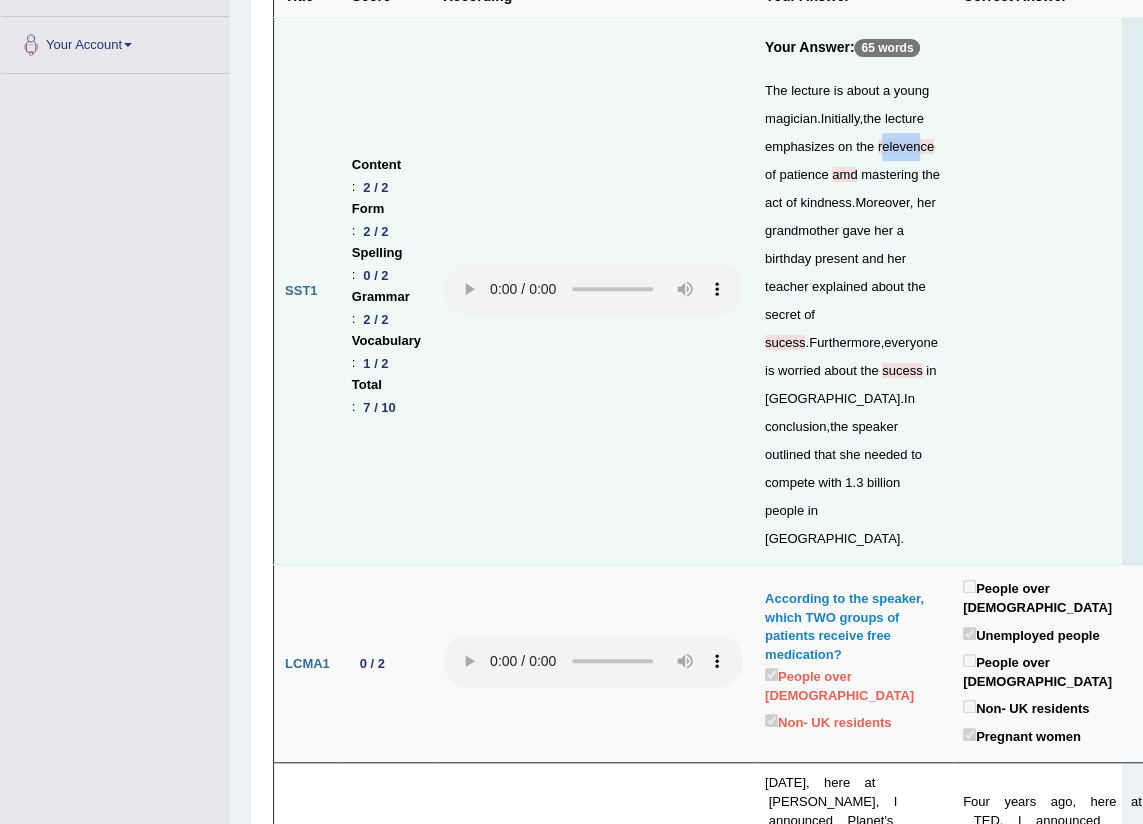 drag, startPoint x: 819, startPoint y: 181, endPoint x: 785, endPoint y: 181, distance: 34 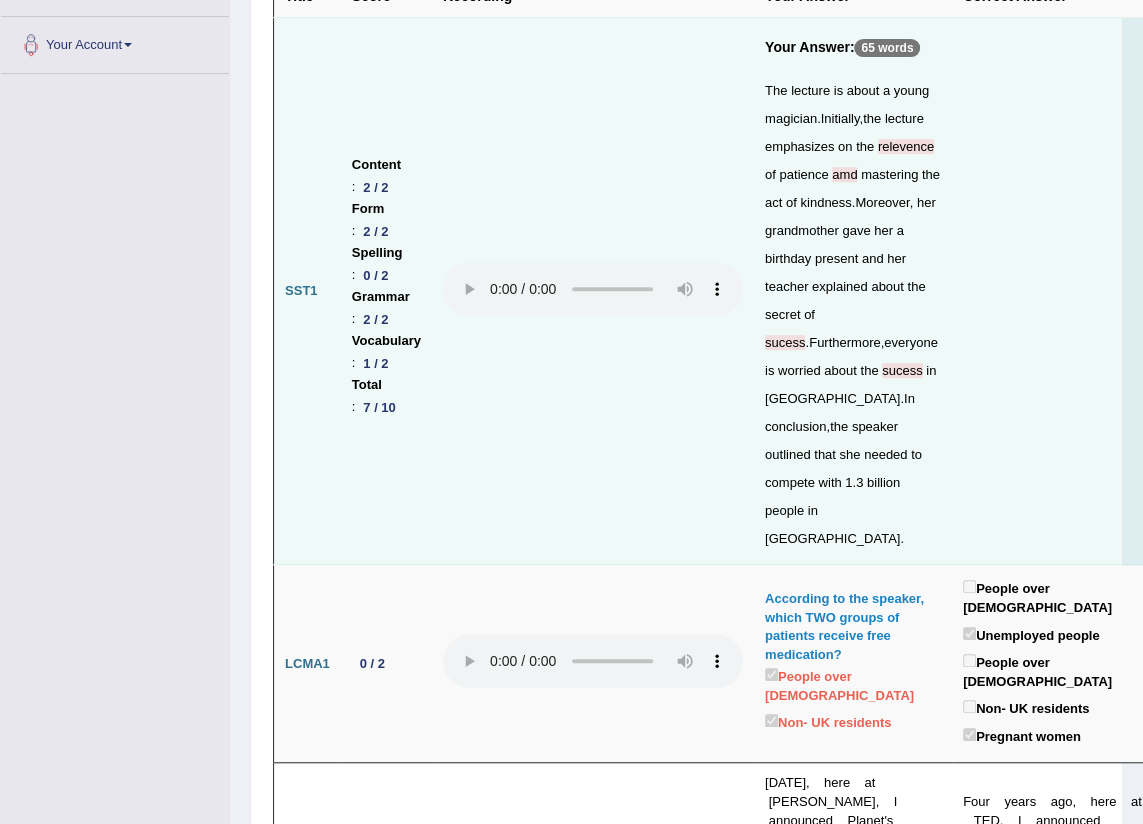 drag, startPoint x: 785, startPoint y: 181, endPoint x: 952, endPoint y: 270, distance: 189.2353 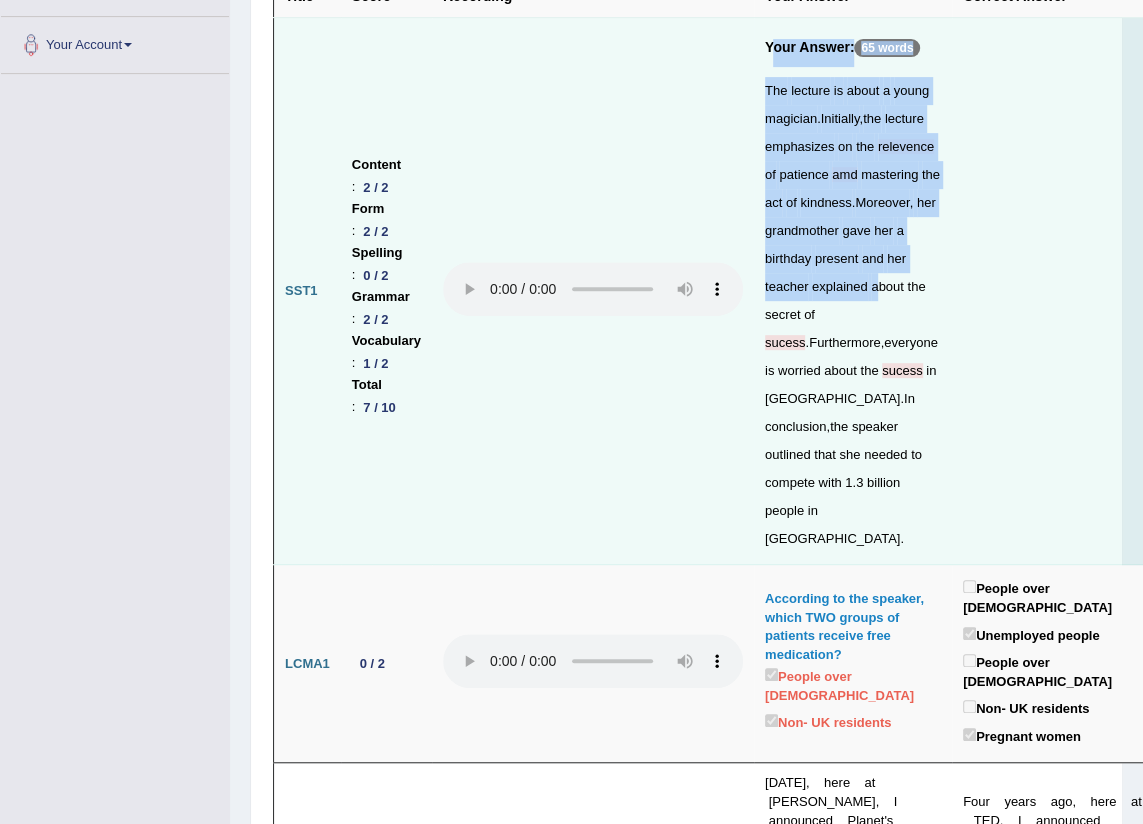 drag, startPoint x: 733, startPoint y: 79, endPoint x: 871, endPoint y: 319, distance: 276.84653 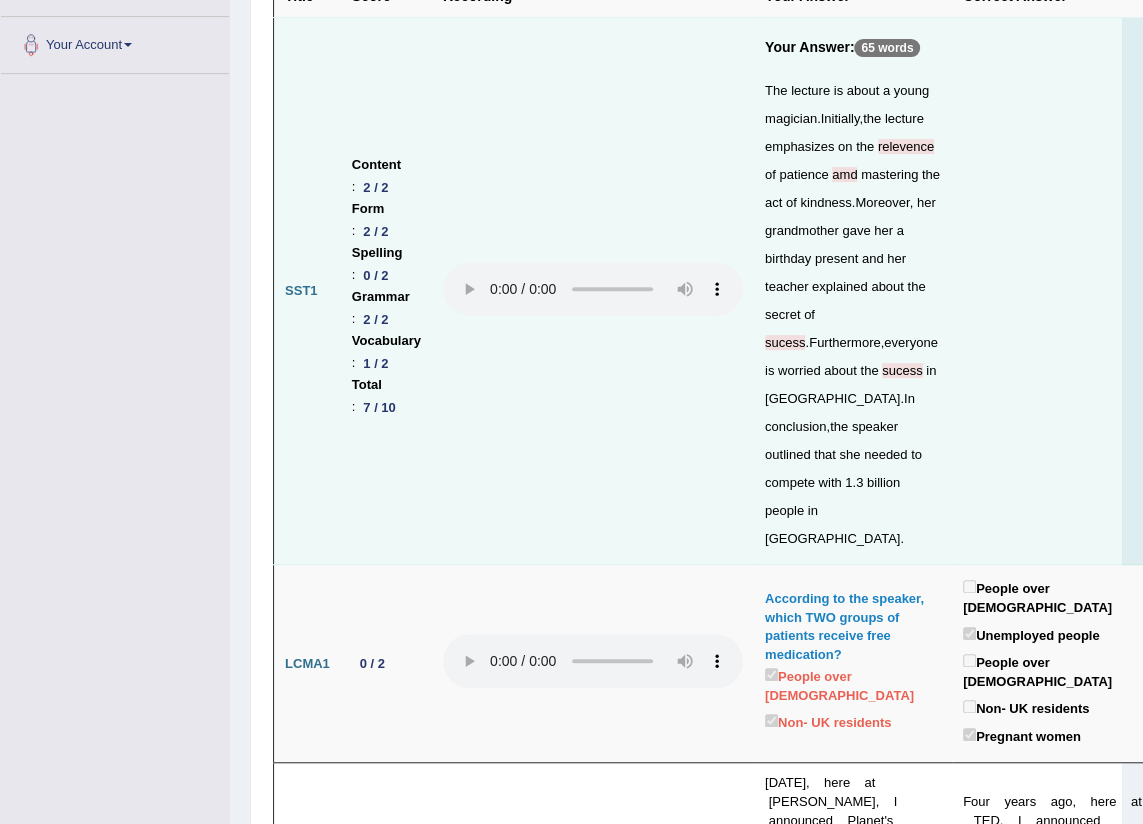 click at bounding box center [593, 291] 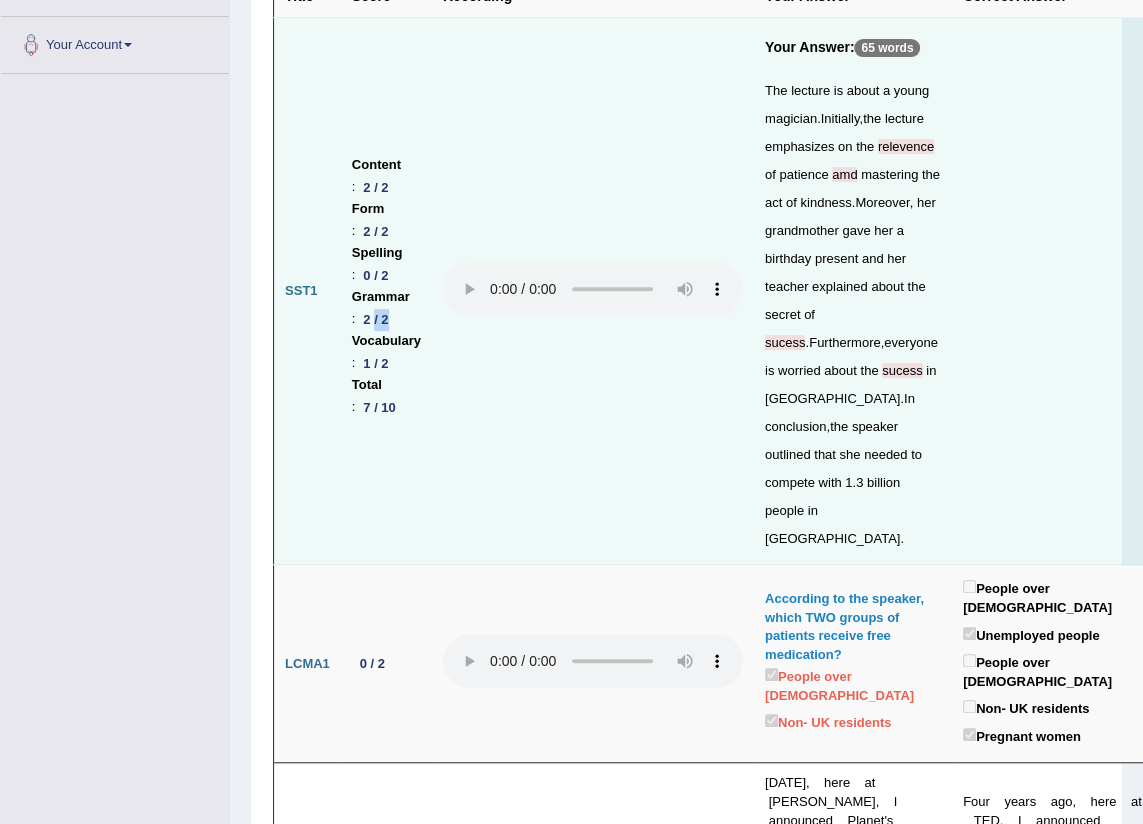 drag, startPoint x: 368, startPoint y: 303, endPoint x: 380, endPoint y: 302, distance: 12.0415945 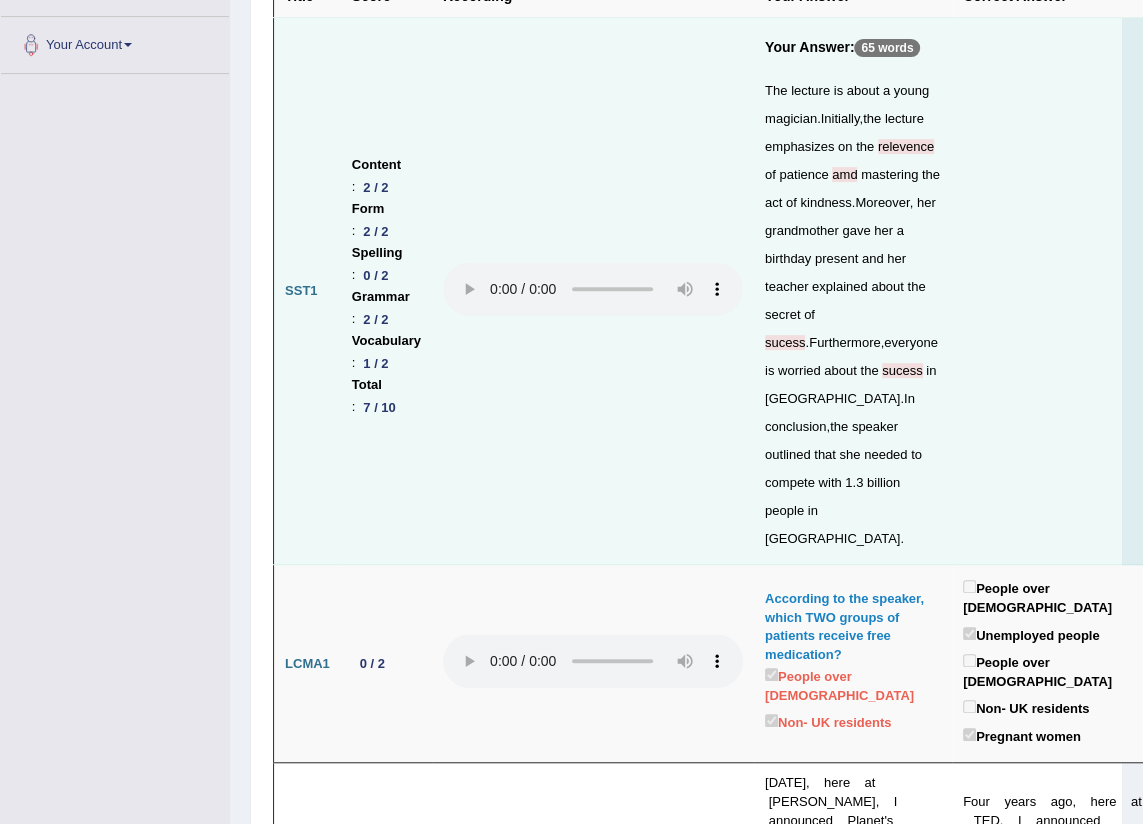 drag, startPoint x: 380, startPoint y: 302, endPoint x: 424, endPoint y: 317, distance: 46.486557 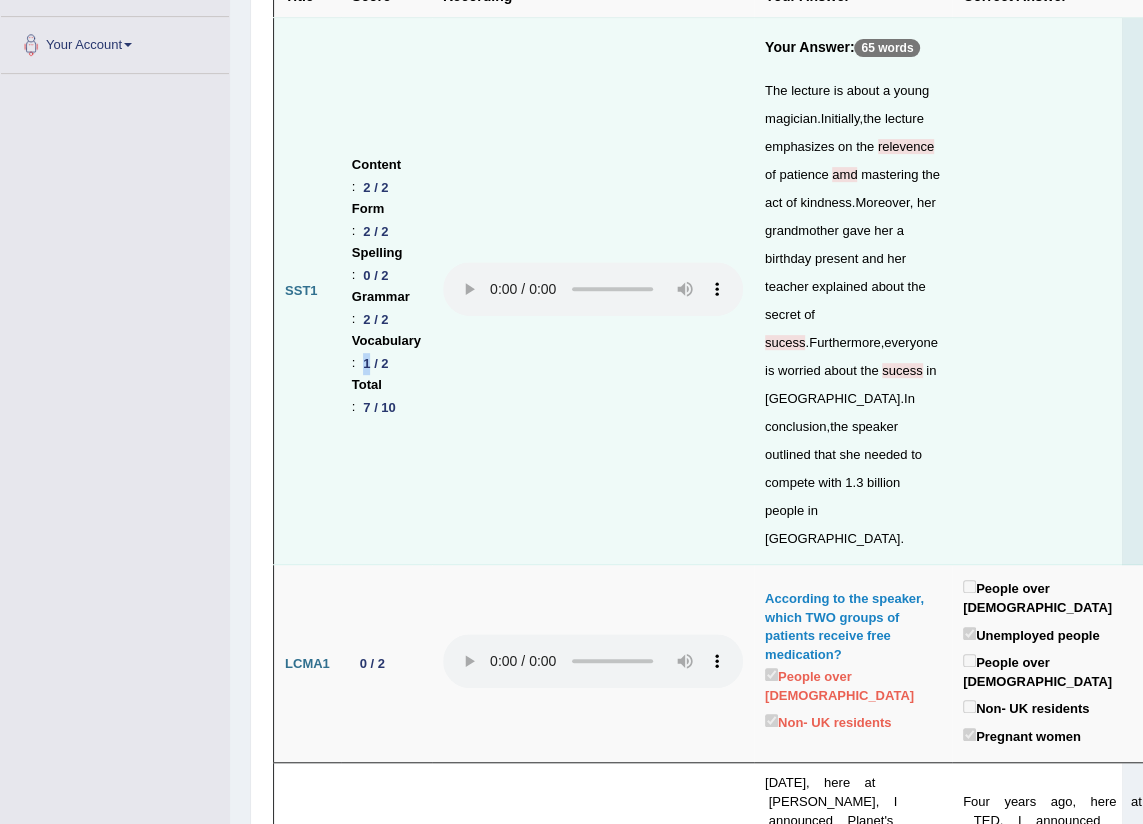 drag, startPoint x: 360, startPoint y: 336, endPoint x: 372, endPoint y: 351, distance: 19.209373 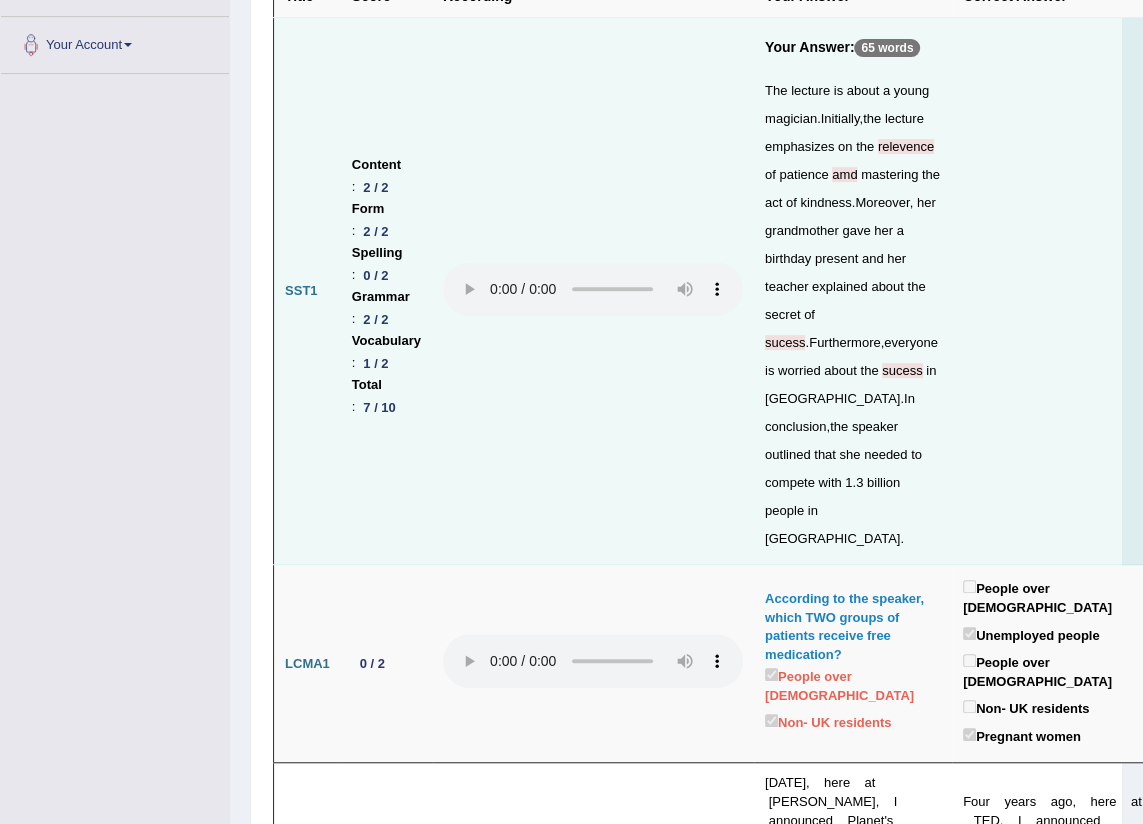 drag, startPoint x: 372, startPoint y: 351, endPoint x: 356, endPoint y: 293, distance: 60.166435 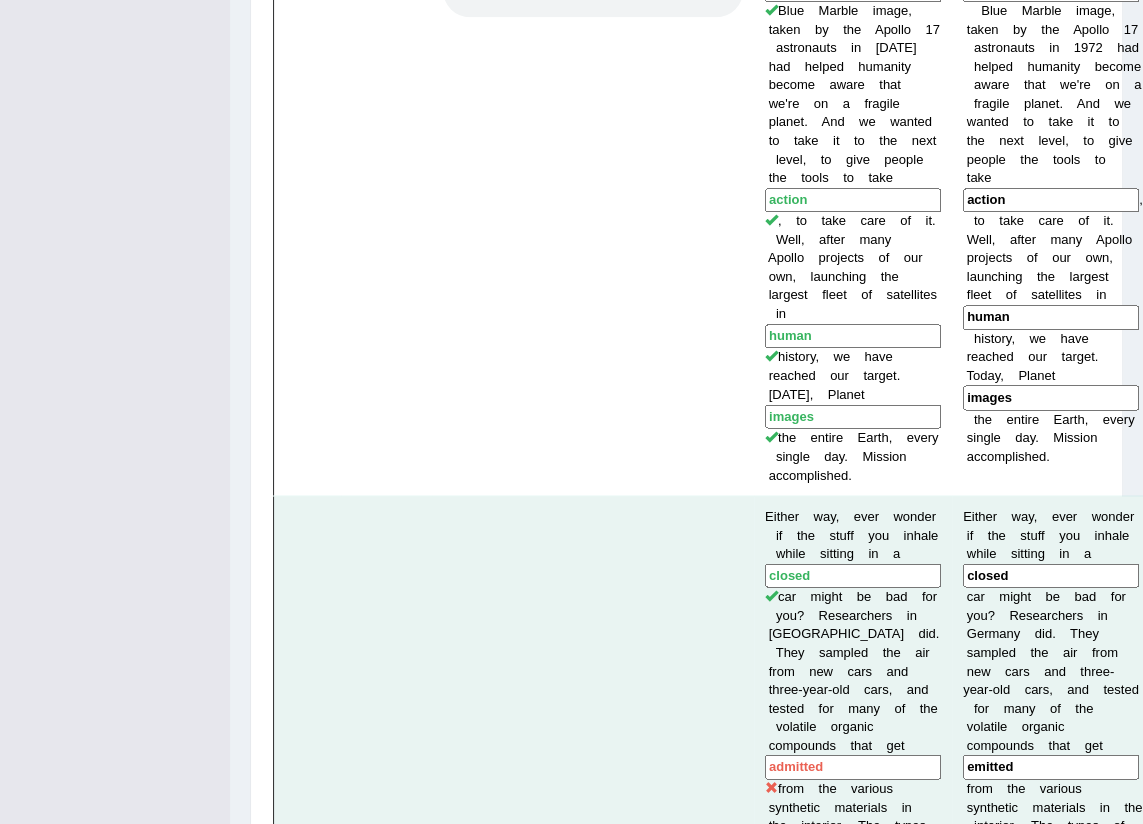 scroll, scrollTop: 2120, scrollLeft: 0, axis: vertical 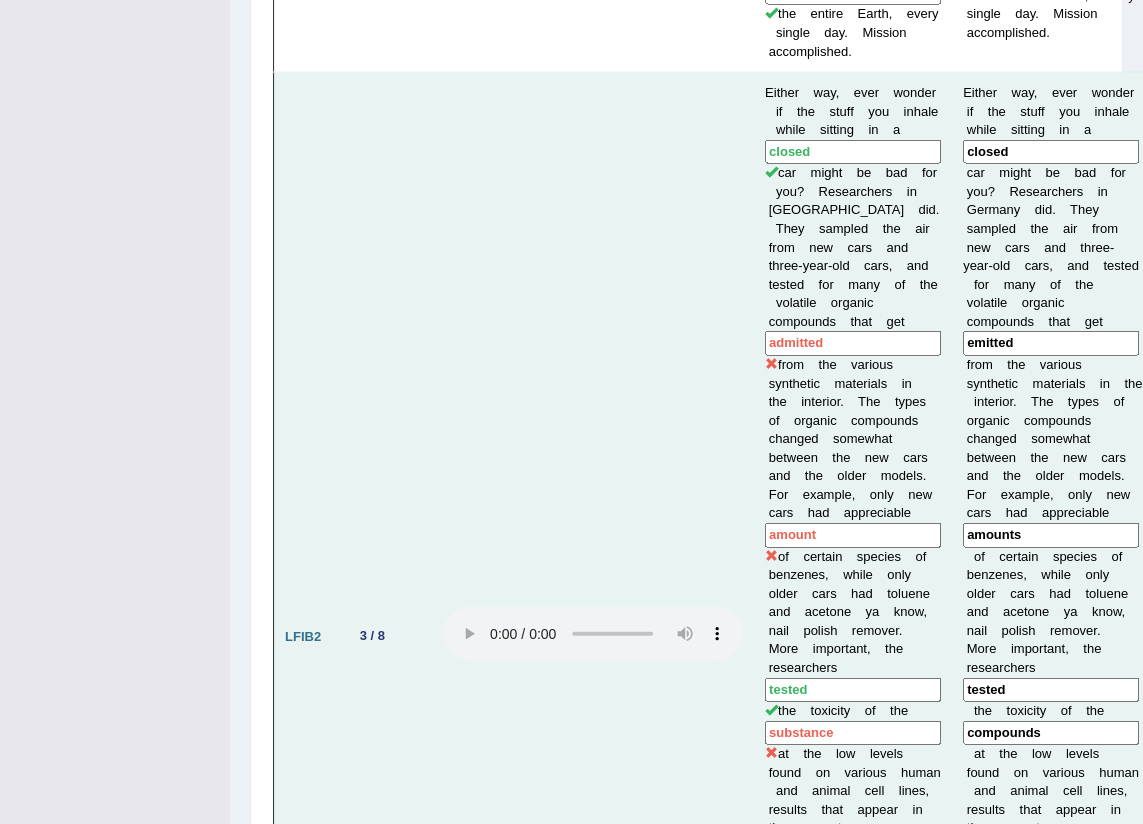 drag, startPoint x: 811, startPoint y: 514, endPoint x: 764, endPoint y: 518, distance: 47.169907 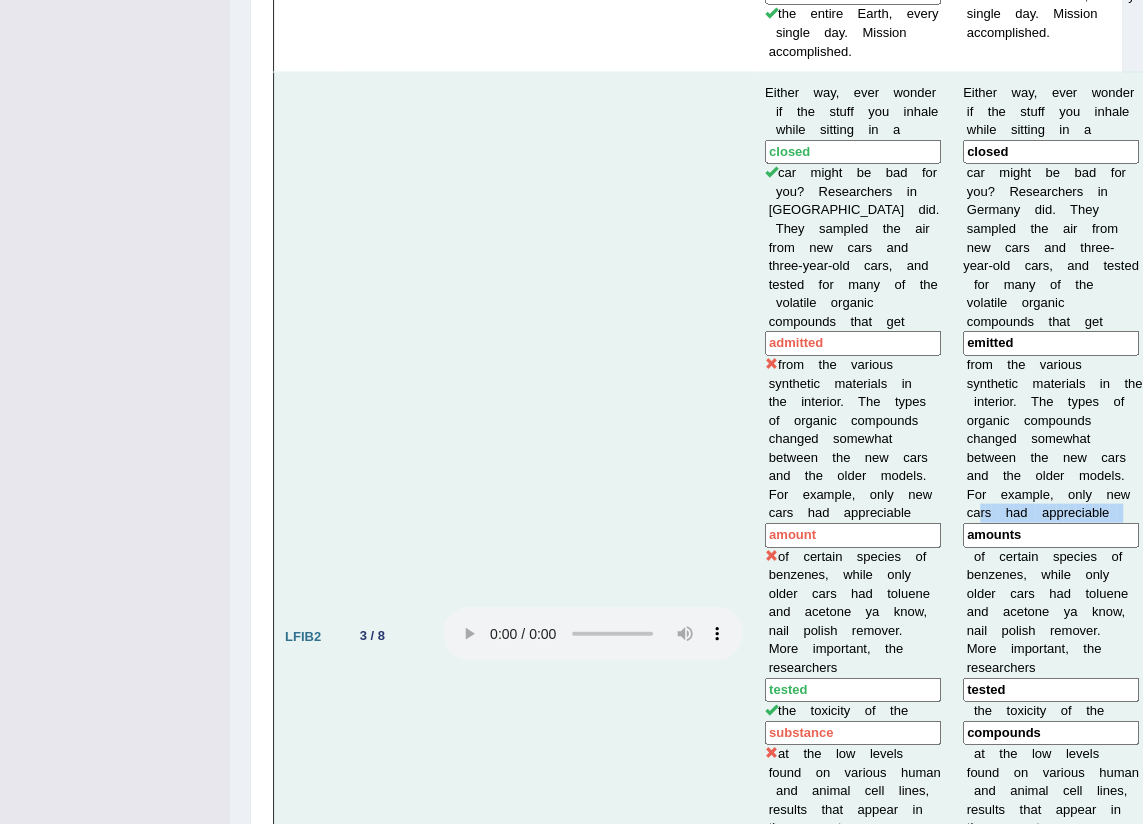 drag, startPoint x: 1039, startPoint y: 500, endPoint x: 953, endPoint y: 511, distance: 86.70064 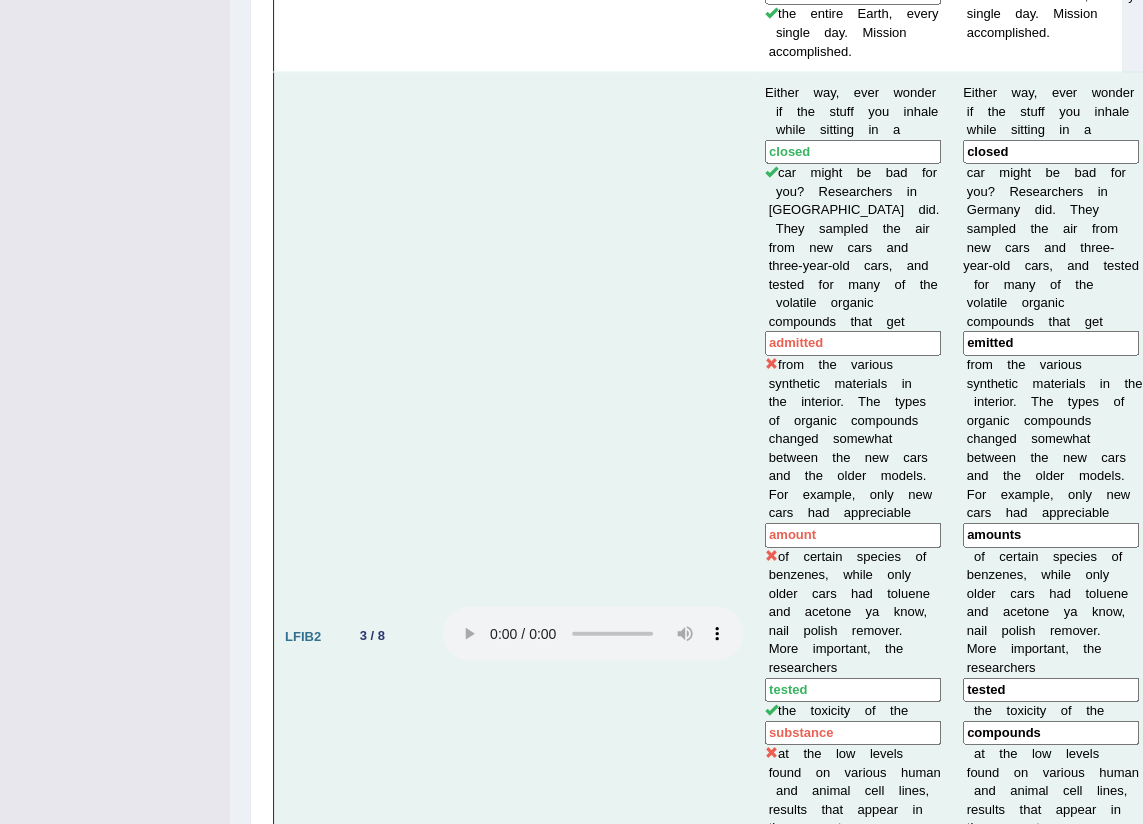 drag, startPoint x: 953, startPoint y: 511, endPoint x: 1013, endPoint y: 538, distance: 65.795135 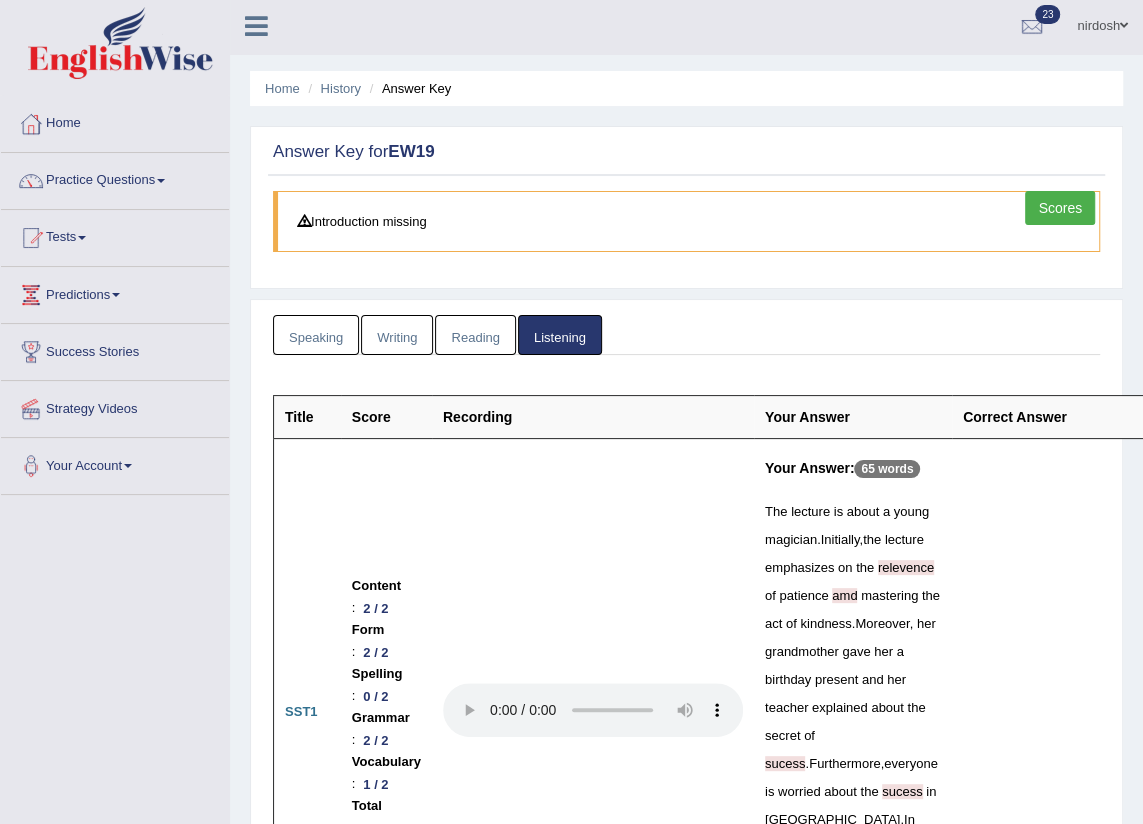 scroll, scrollTop: 0, scrollLeft: 0, axis: both 